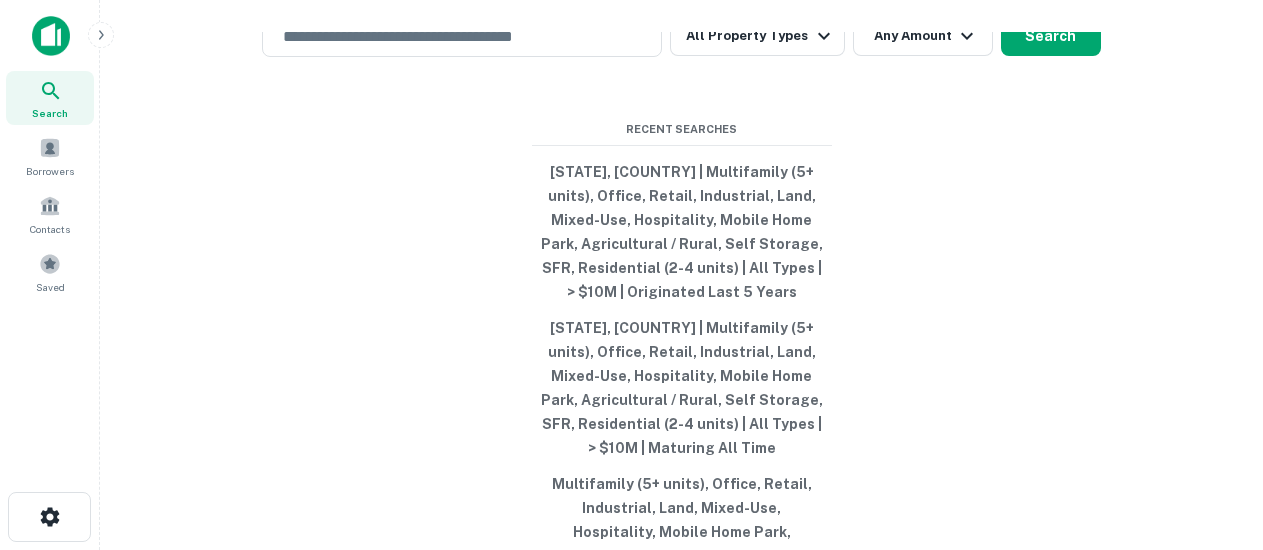 scroll, scrollTop: 0, scrollLeft: 0, axis: both 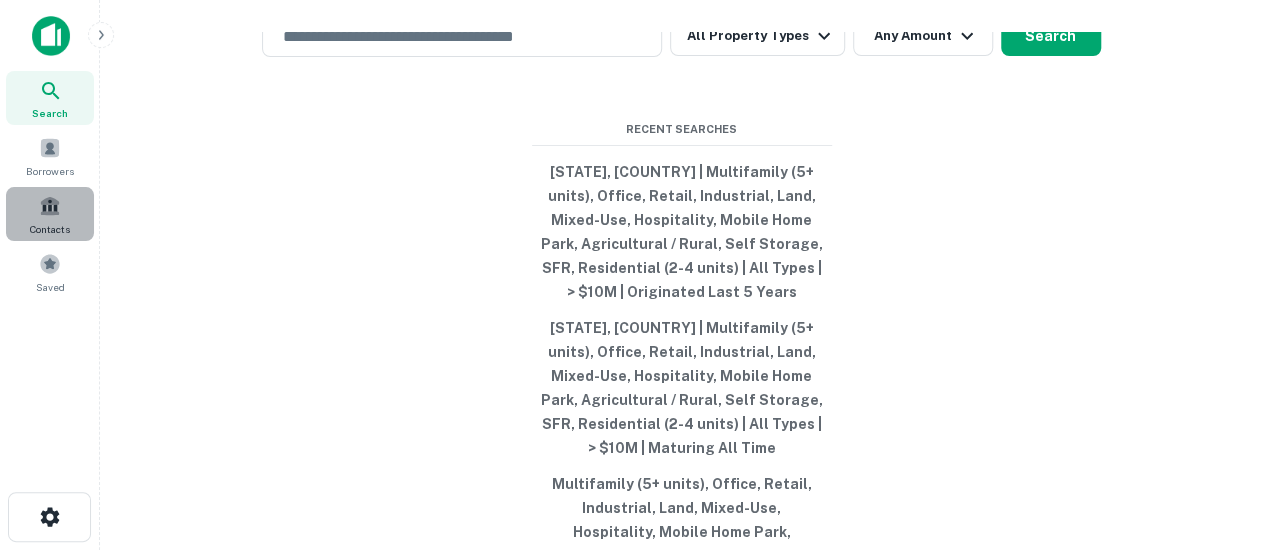 click at bounding box center [50, 206] 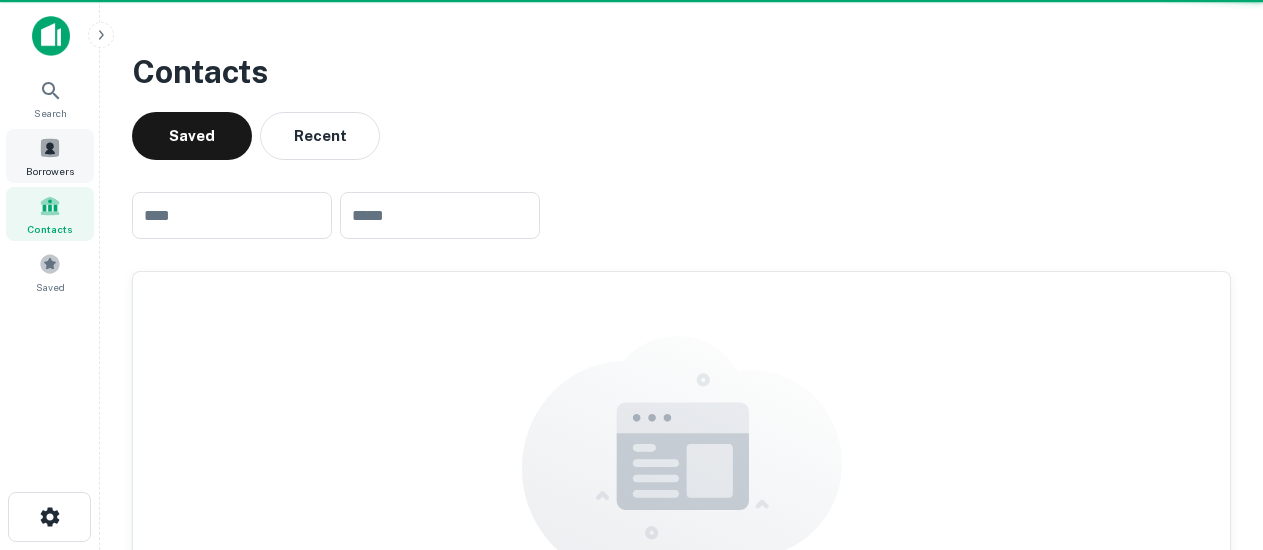 scroll, scrollTop: 0, scrollLeft: 0, axis: both 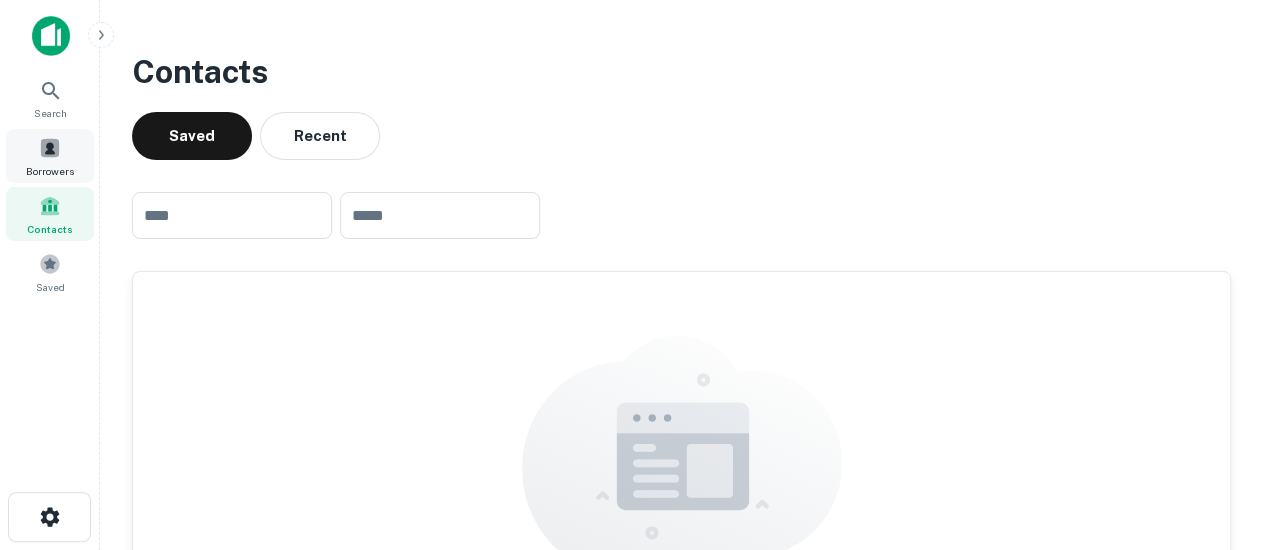 click on "Borrowers" at bounding box center [50, 171] 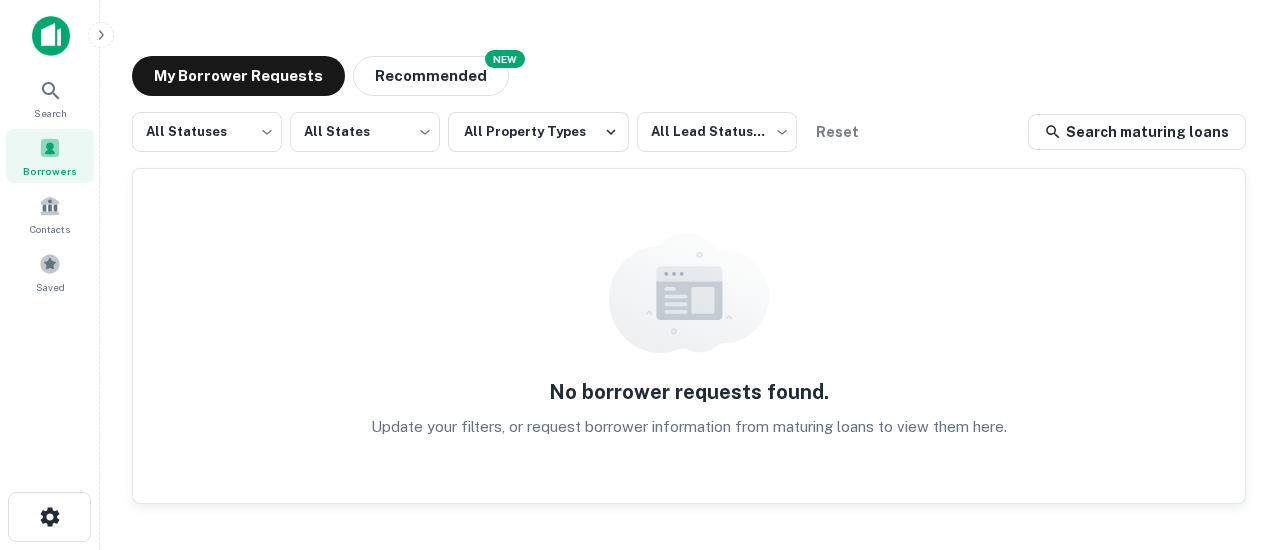 scroll, scrollTop: 0, scrollLeft: 0, axis: both 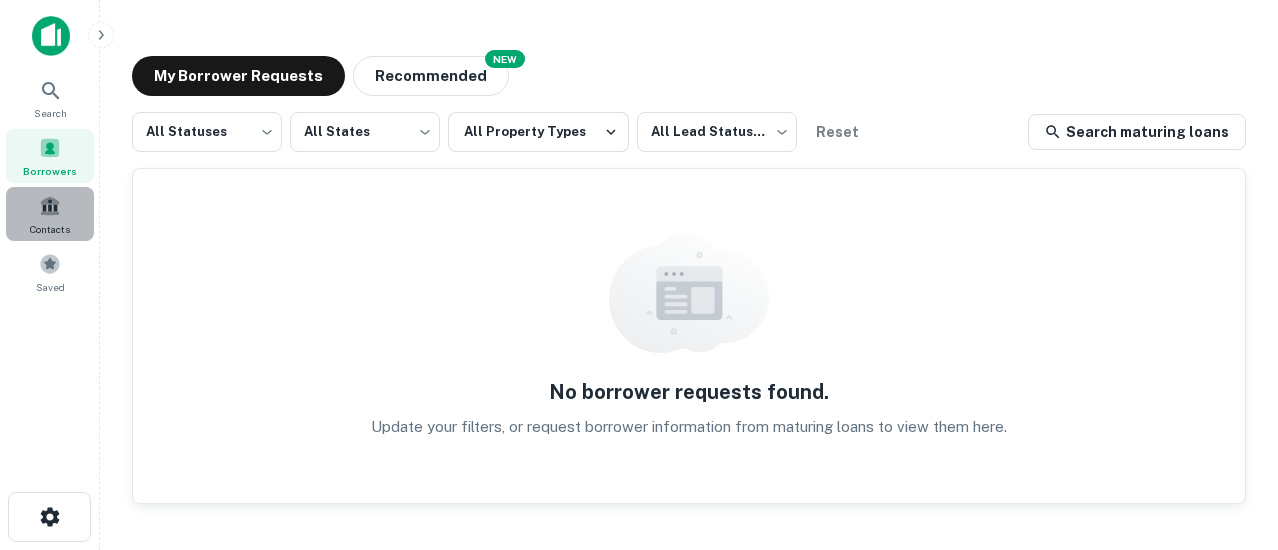 click on "Contacts" at bounding box center [50, 214] 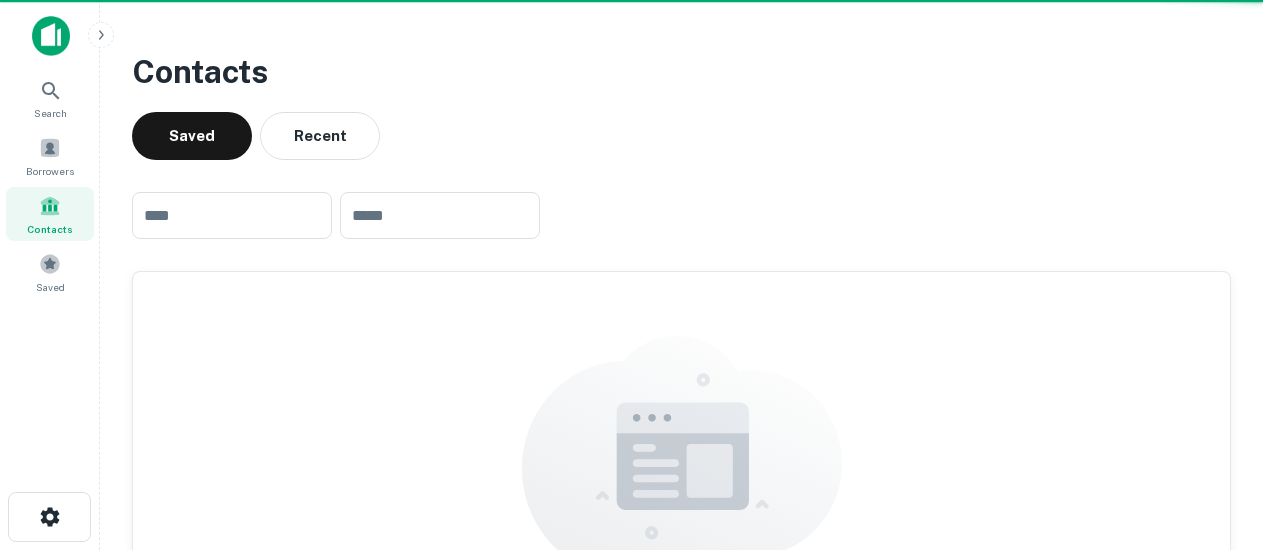 scroll, scrollTop: 0, scrollLeft: 0, axis: both 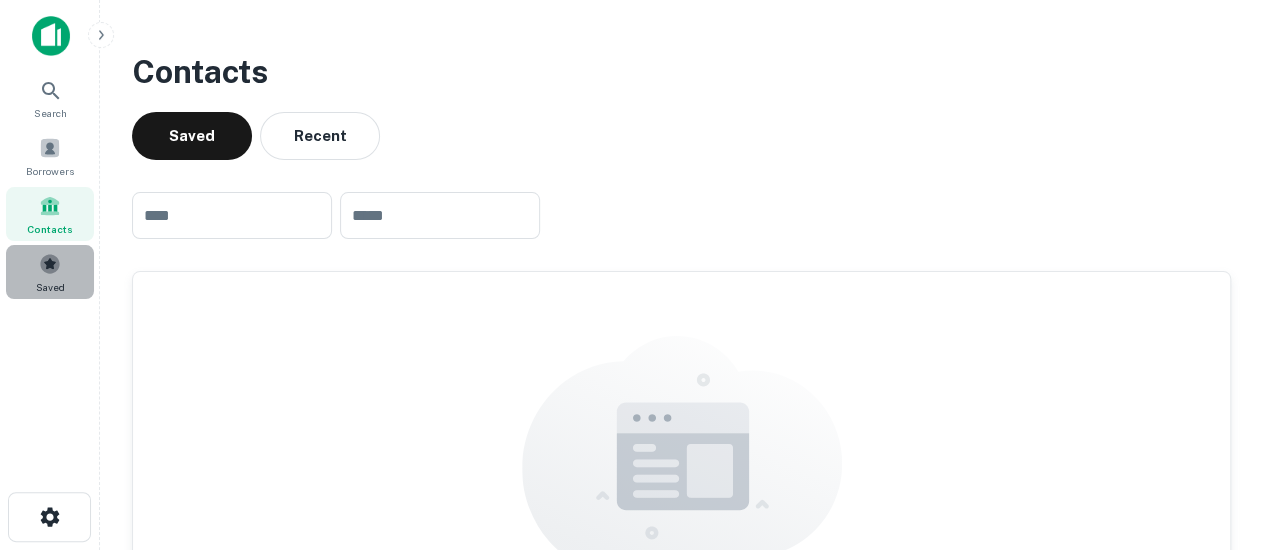 click at bounding box center (50, 264) 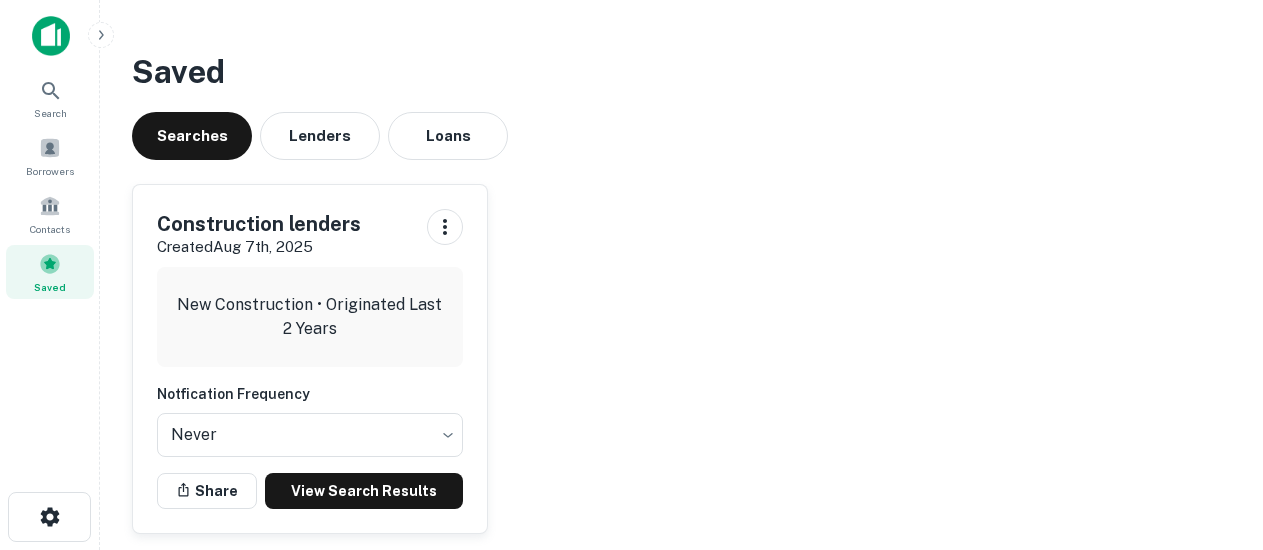 scroll, scrollTop: 0, scrollLeft: 0, axis: both 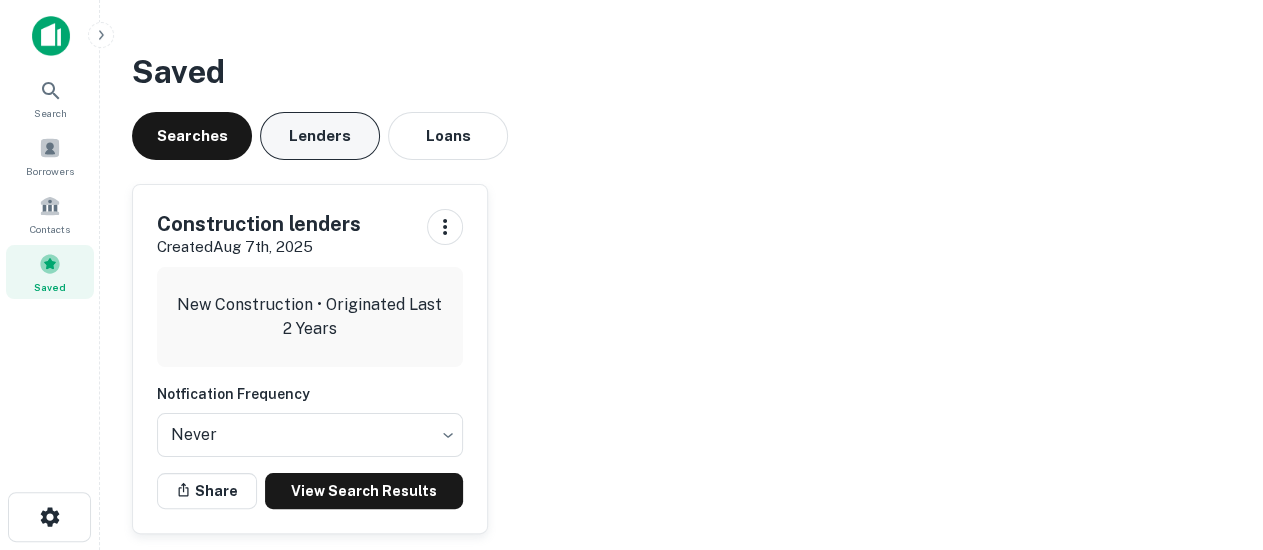 click on "Lenders" at bounding box center (320, 136) 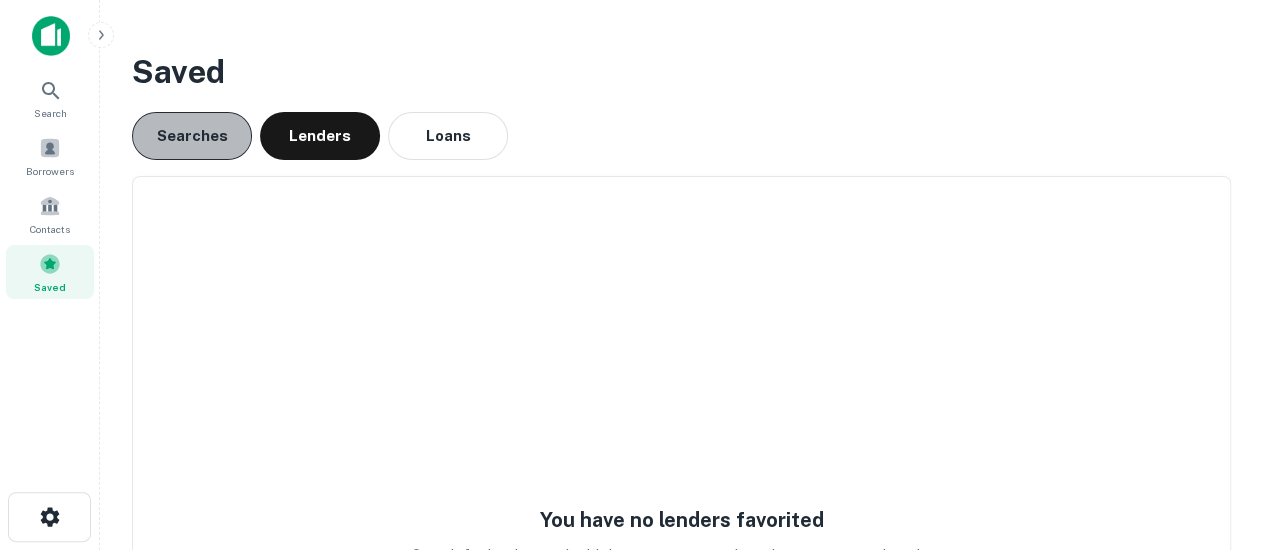 click on "Searches" at bounding box center [192, 136] 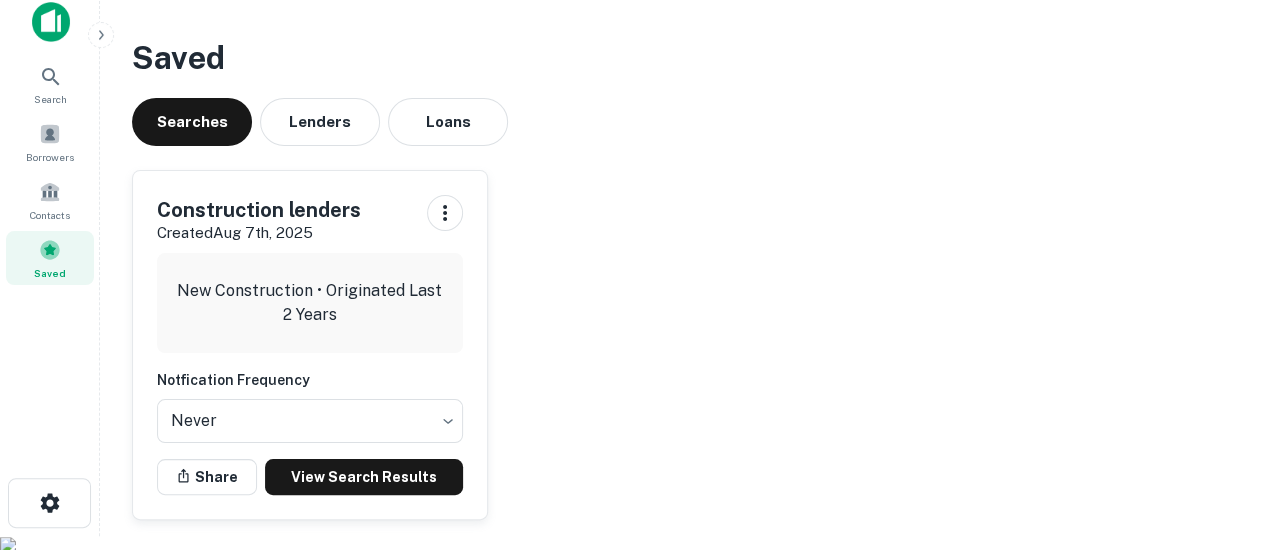 scroll, scrollTop: 14, scrollLeft: 0, axis: vertical 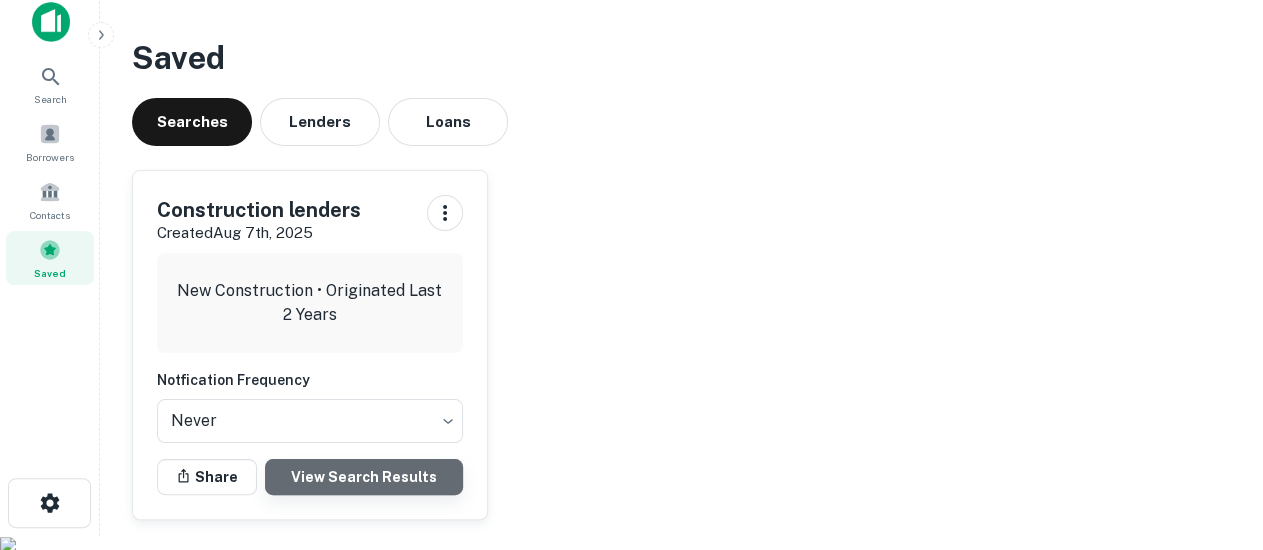 click on "View Search Results" at bounding box center (364, 477) 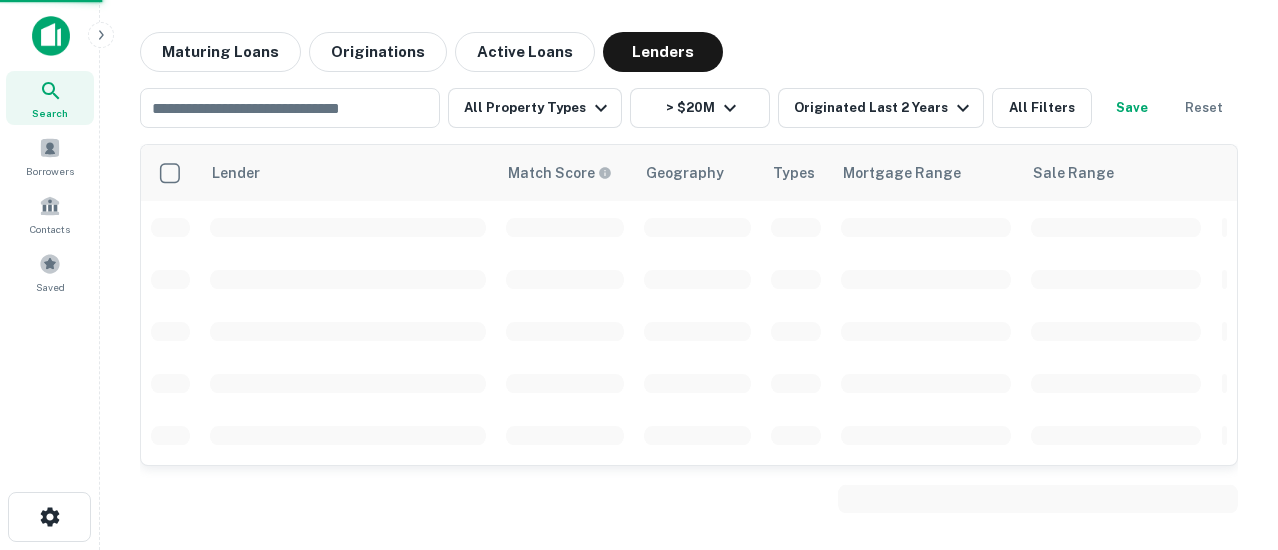scroll, scrollTop: 0, scrollLeft: 0, axis: both 